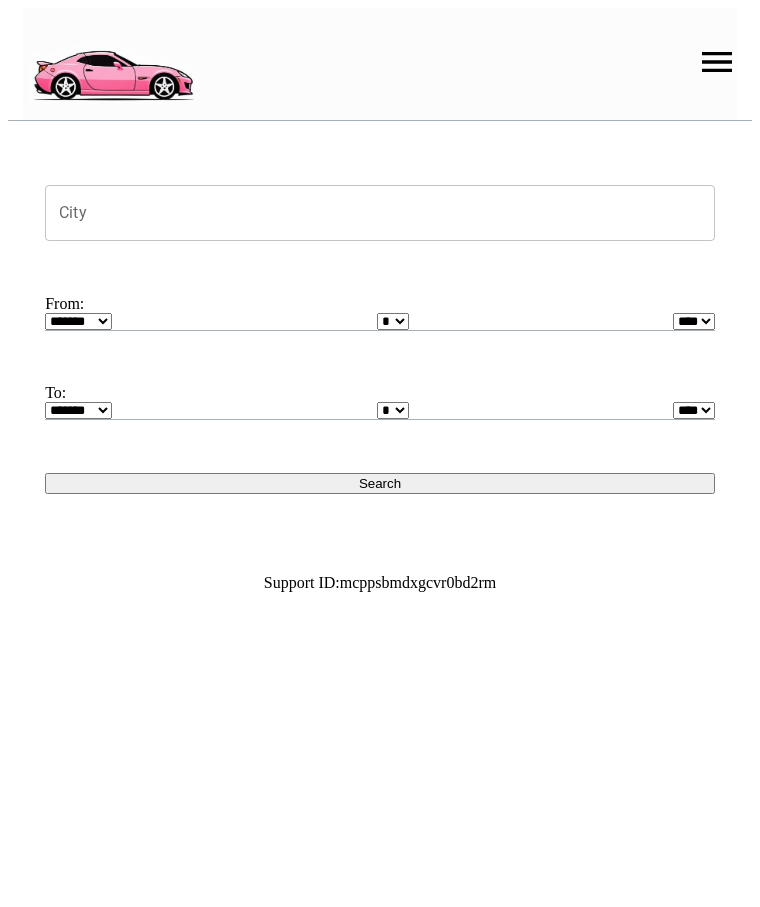 scroll, scrollTop: 0, scrollLeft: 0, axis: both 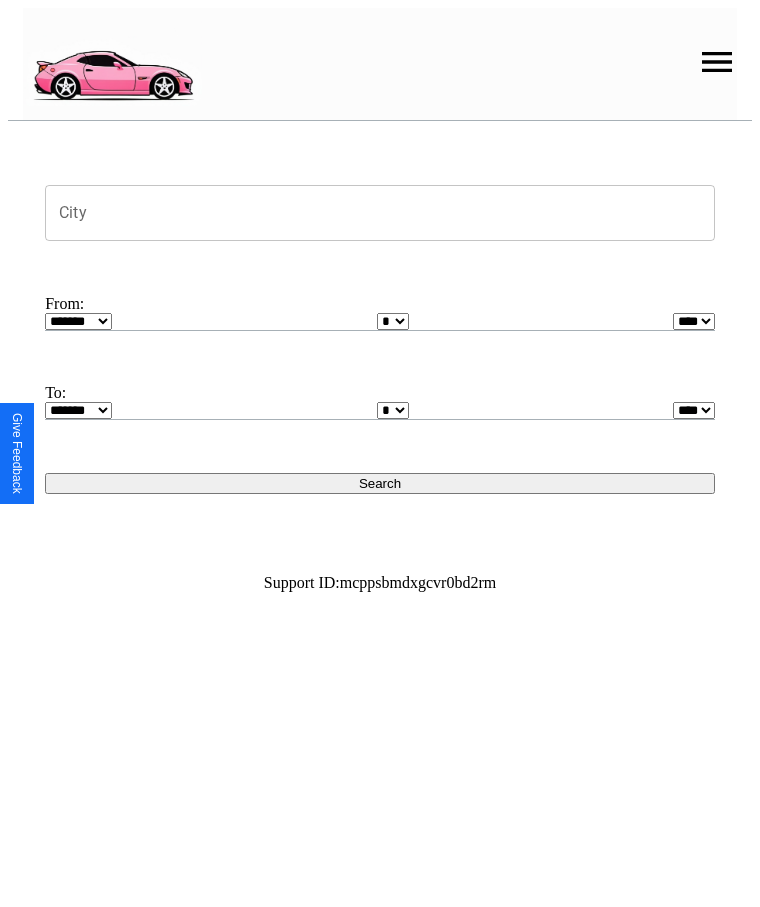 click at bounding box center [717, 62] 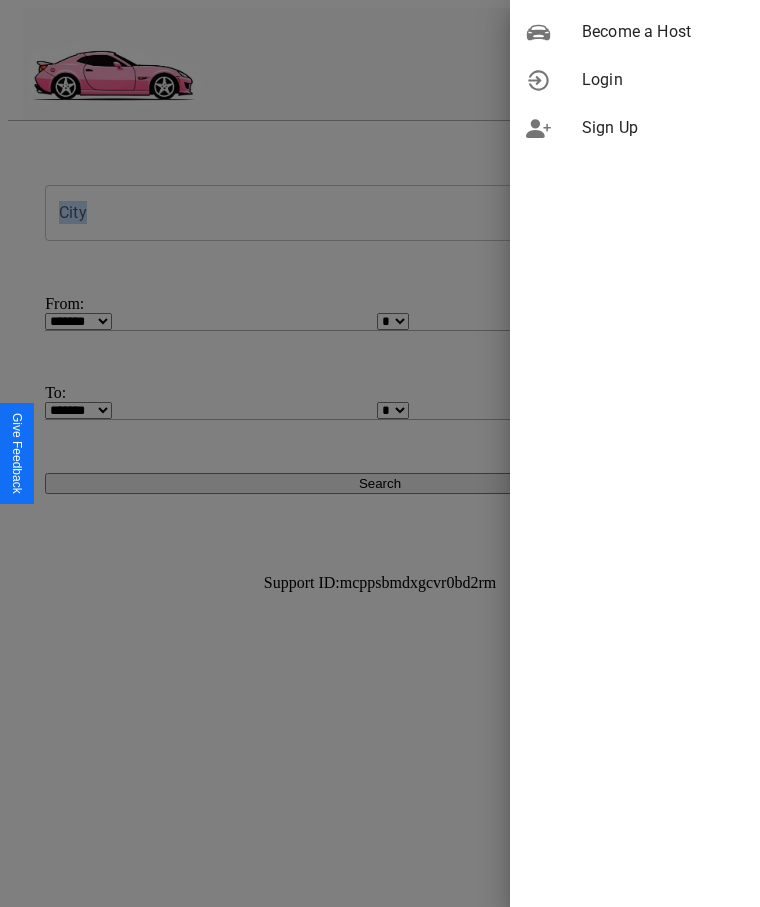 click on "Login" at bounding box center (663, 80) 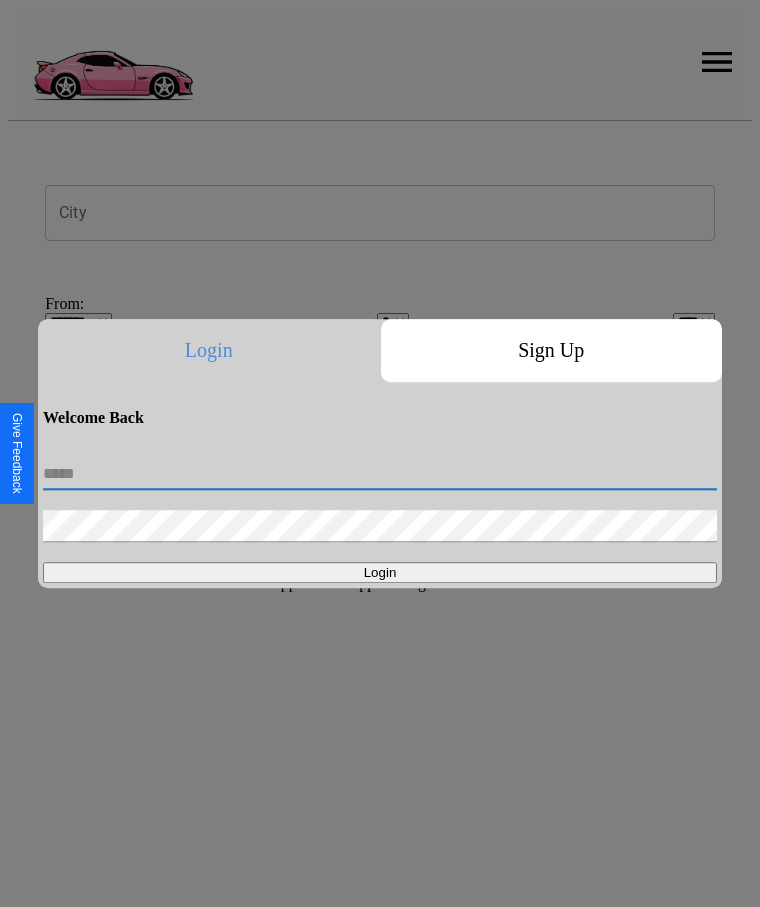 click at bounding box center (380, 474) 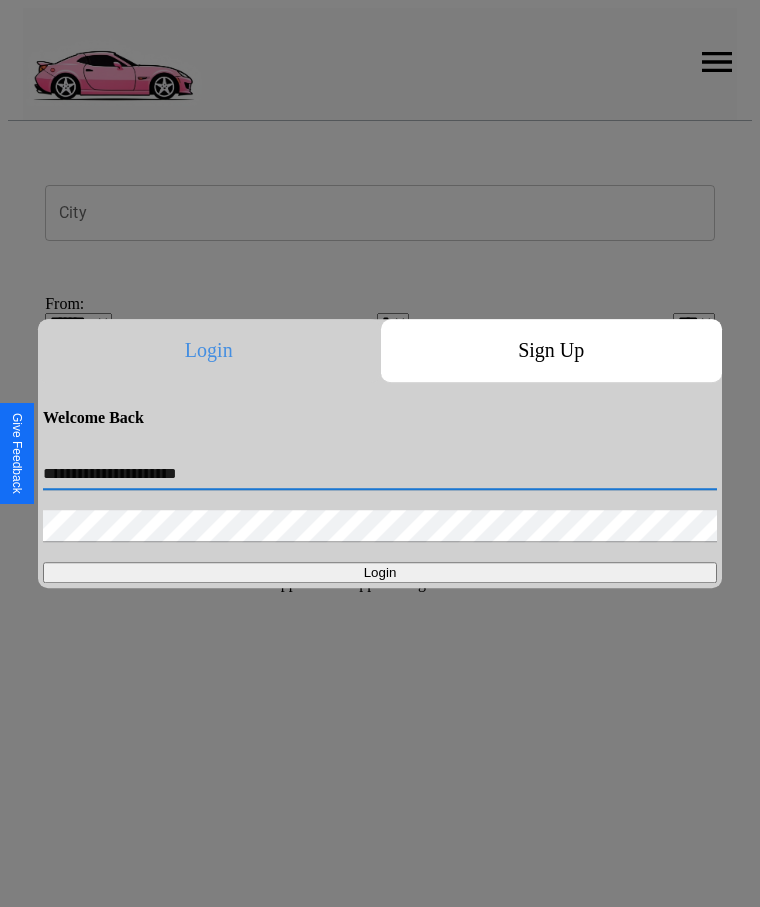 type on "**********" 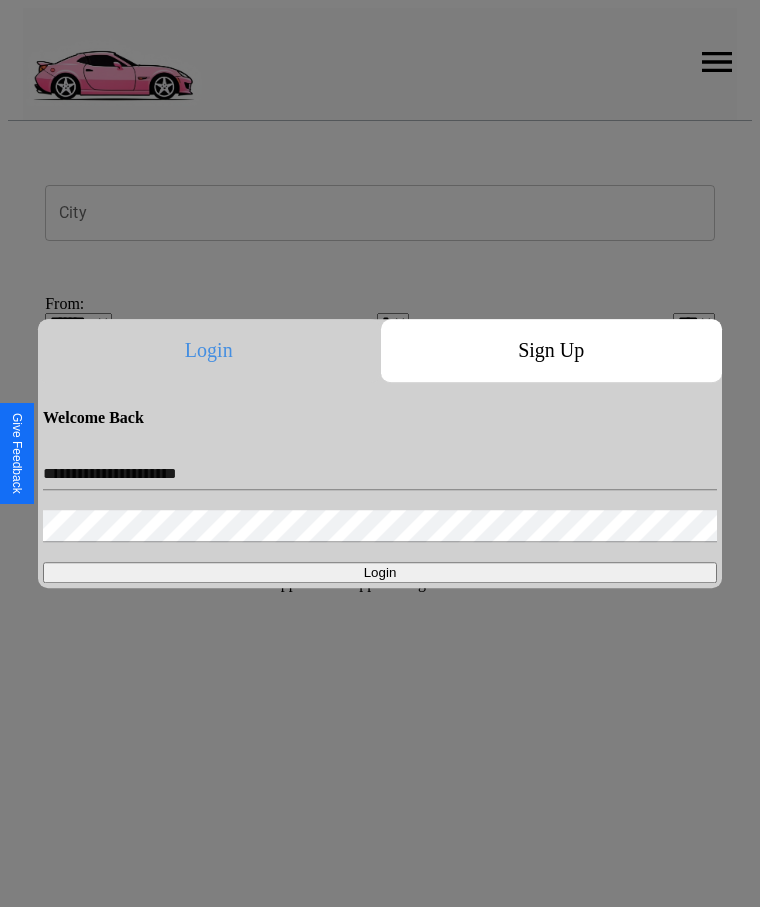 click on "Login" at bounding box center [380, 572] 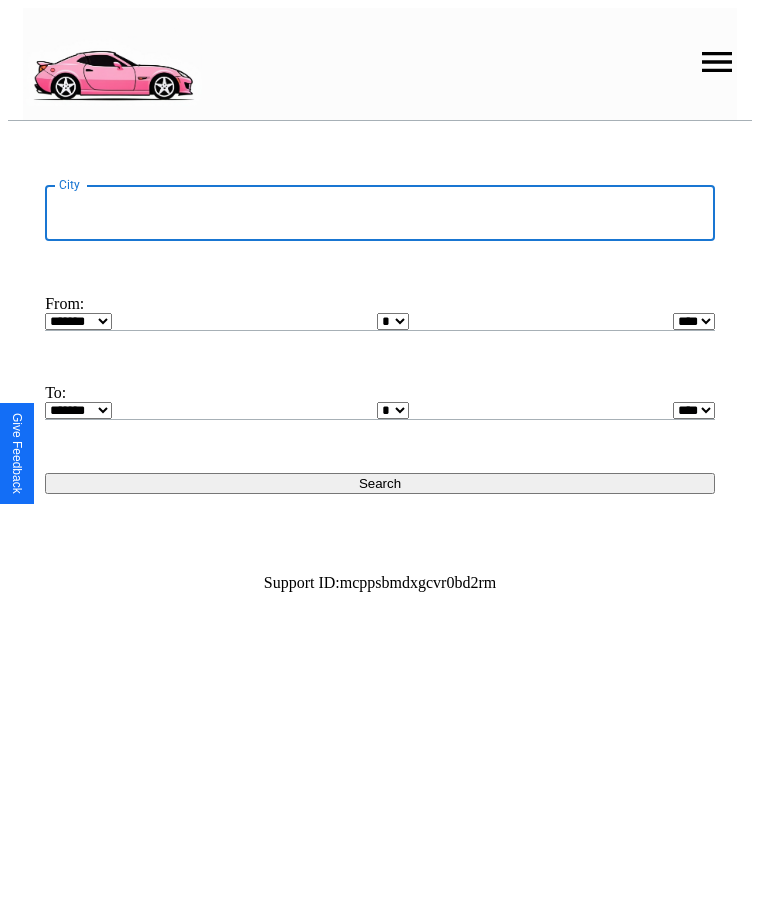 click on "City" at bounding box center [380, 213] 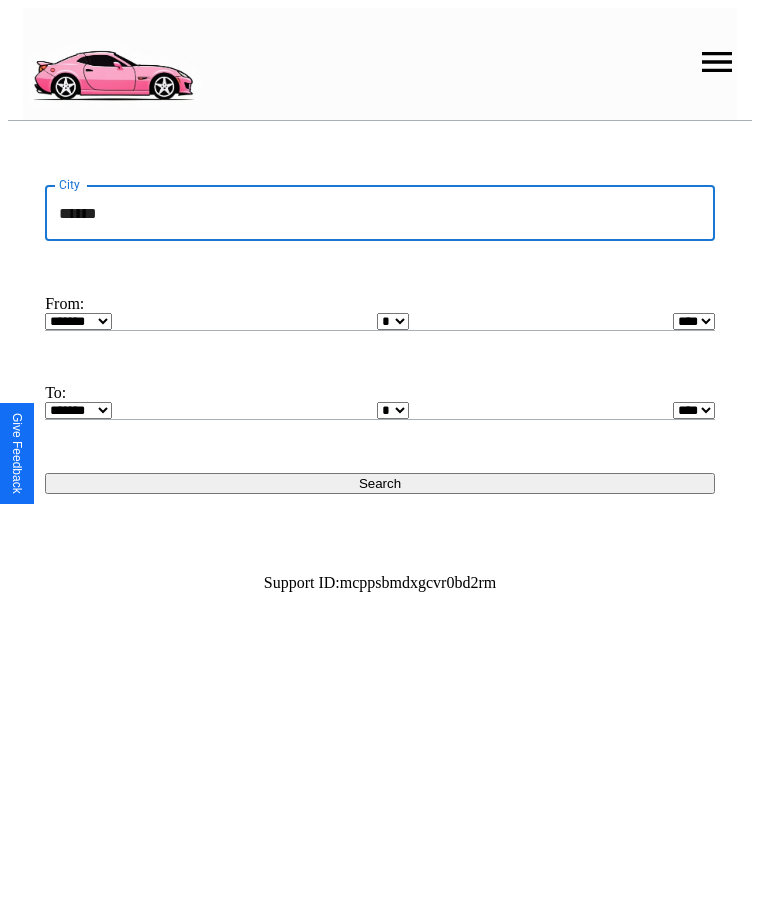type on "******" 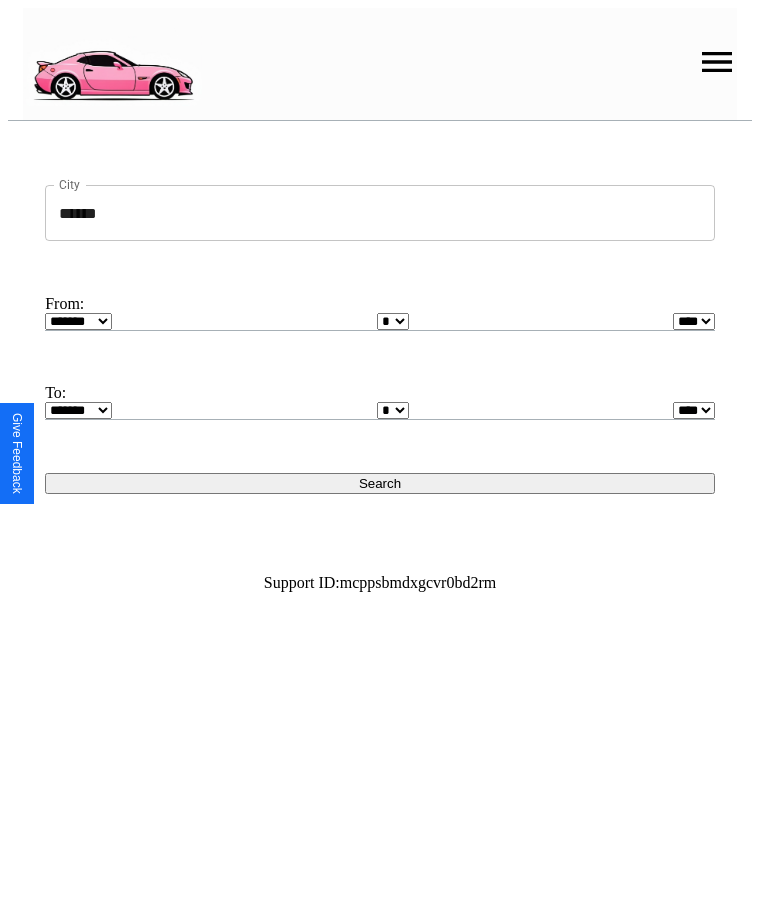 click on "******* ******** ***** ***** *** **** **** ****** ********* ******* ******** ********" at bounding box center (78, 321) 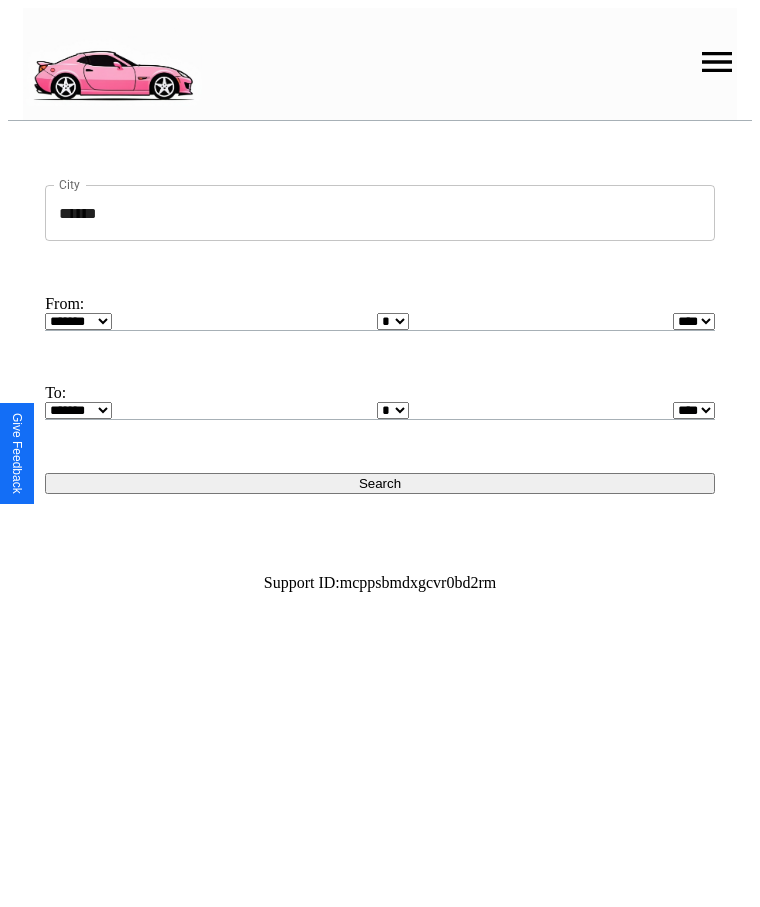 click on "* * * * * * * * * ** ** ** ** ** ** ** ** ** ** ** ** ** ** ** ** ** ** ** ** ** **" at bounding box center [393, 321] 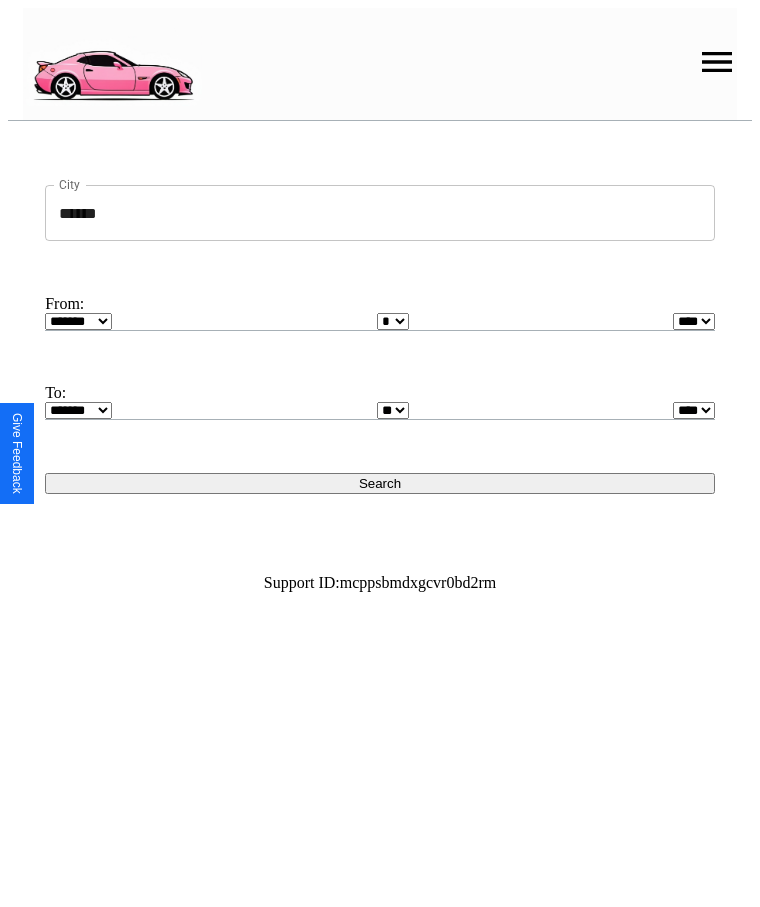 click on "Search" at bounding box center (380, 483) 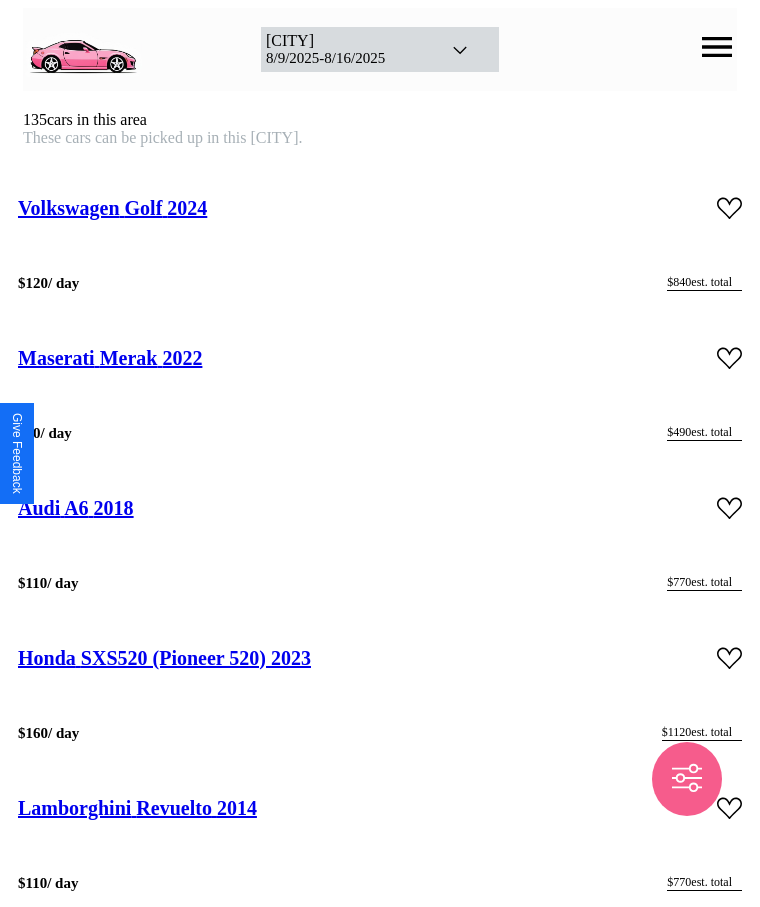 scroll, scrollTop: 12502, scrollLeft: 0, axis: vertical 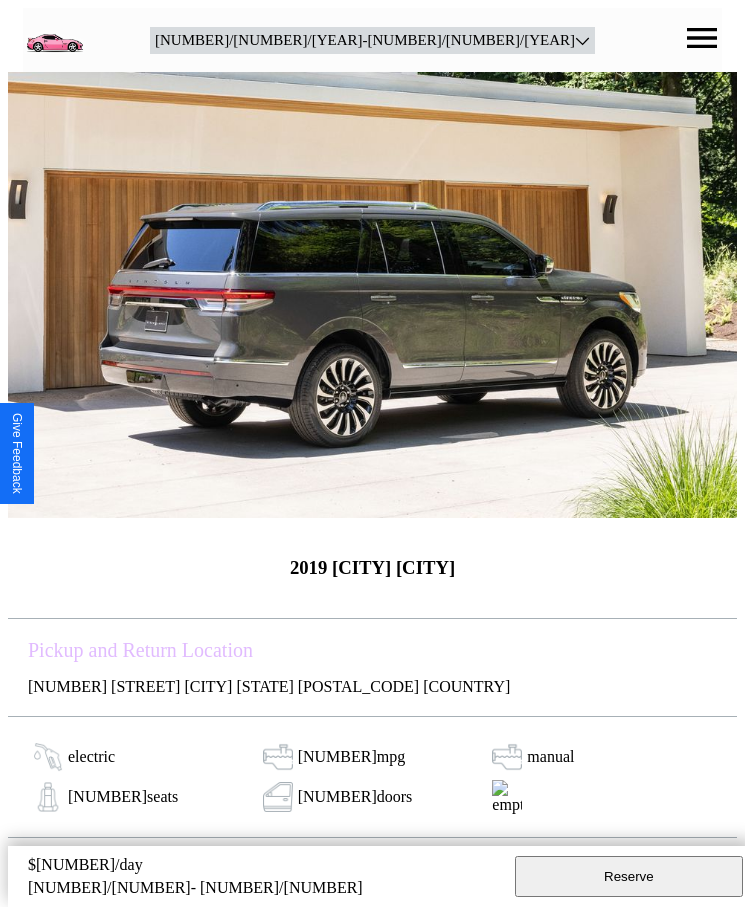 click on "Reserve" at bounding box center [629, 876] 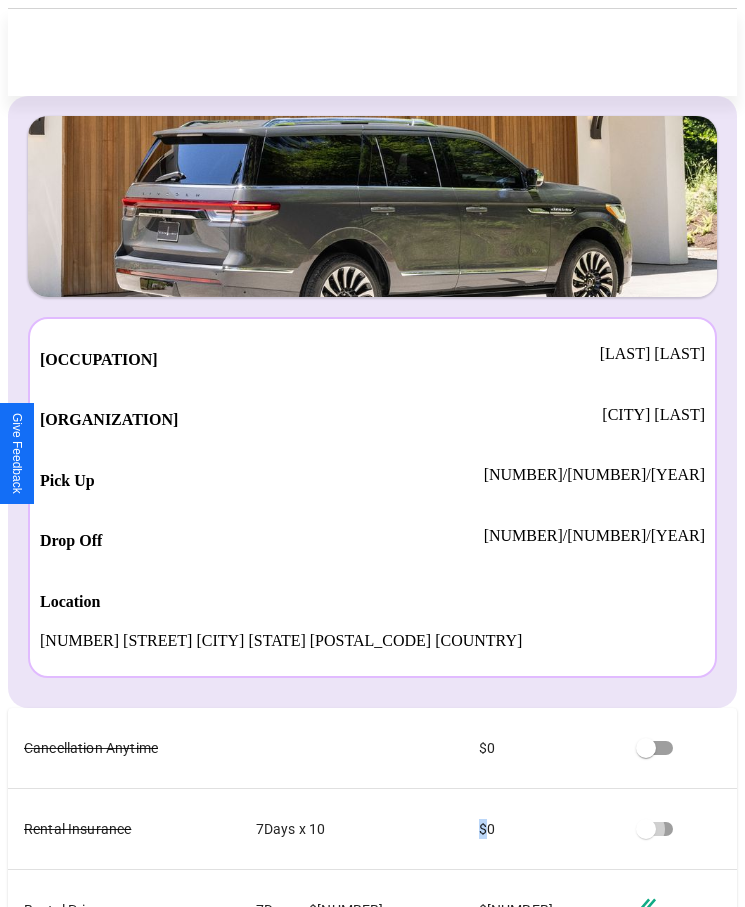 scroll, scrollTop: 23, scrollLeft: 0, axis: vertical 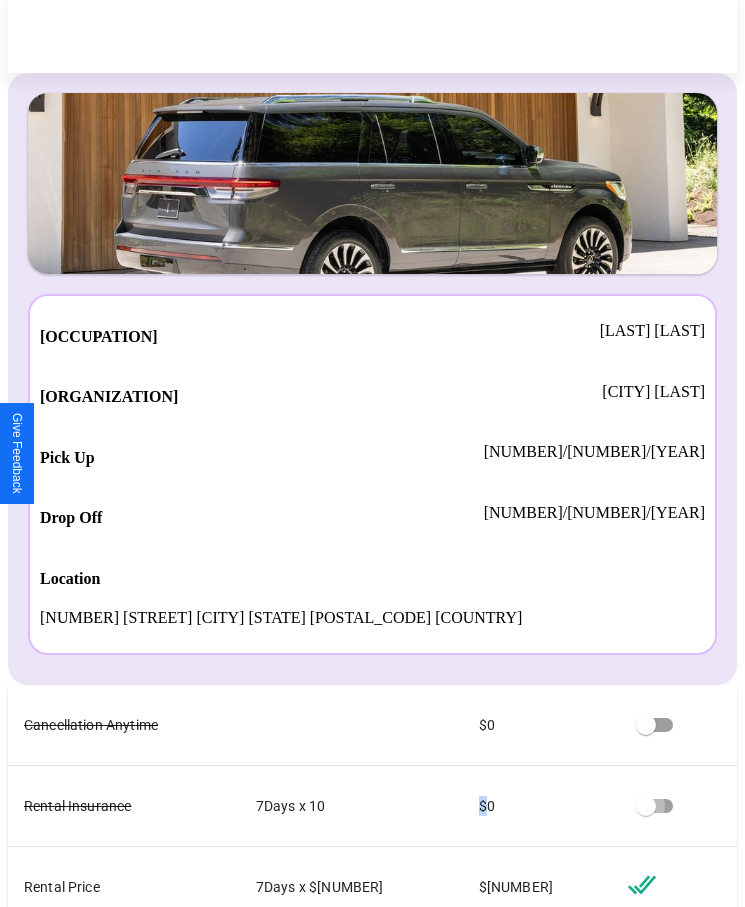click on "Checkout" at bounding box center [530, 1118] 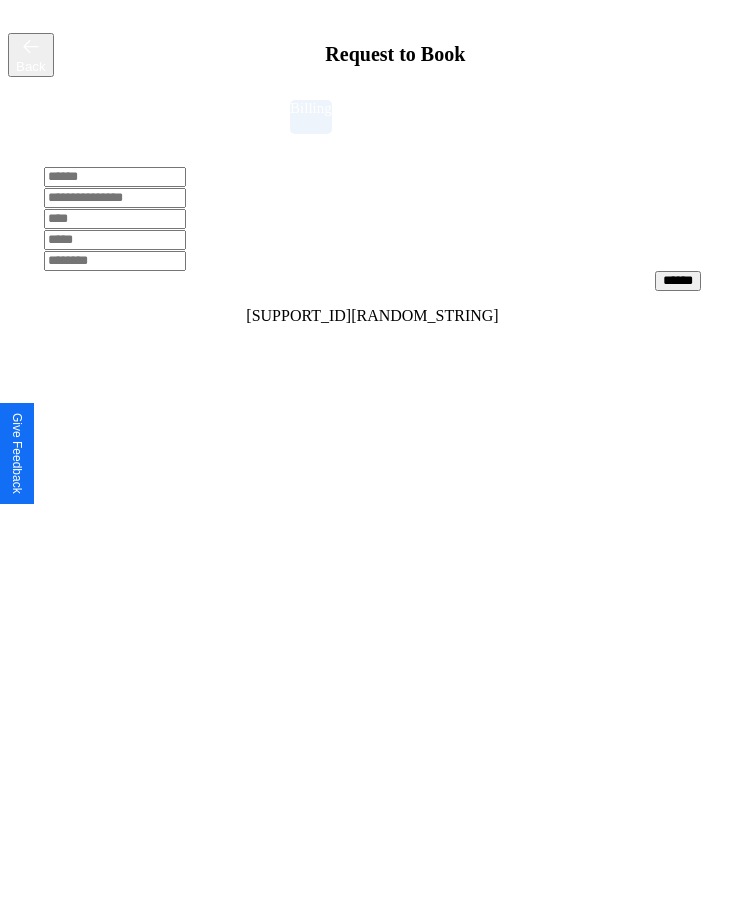 scroll, scrollTop: 0, scrollLeft: 0, axis: both 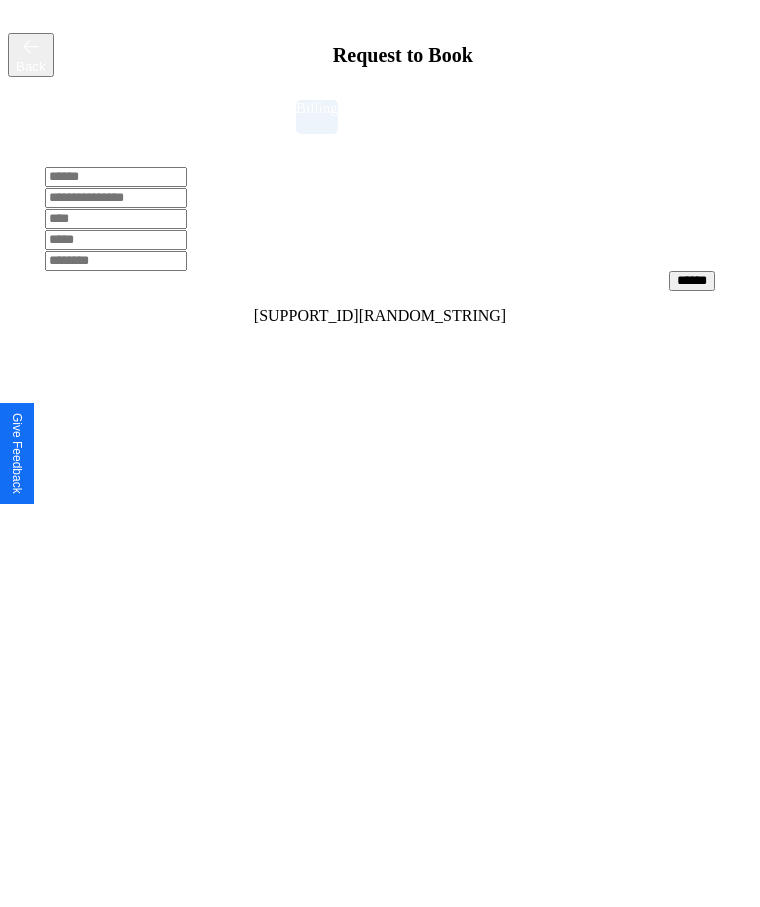 click at bounding box center [116, 177] 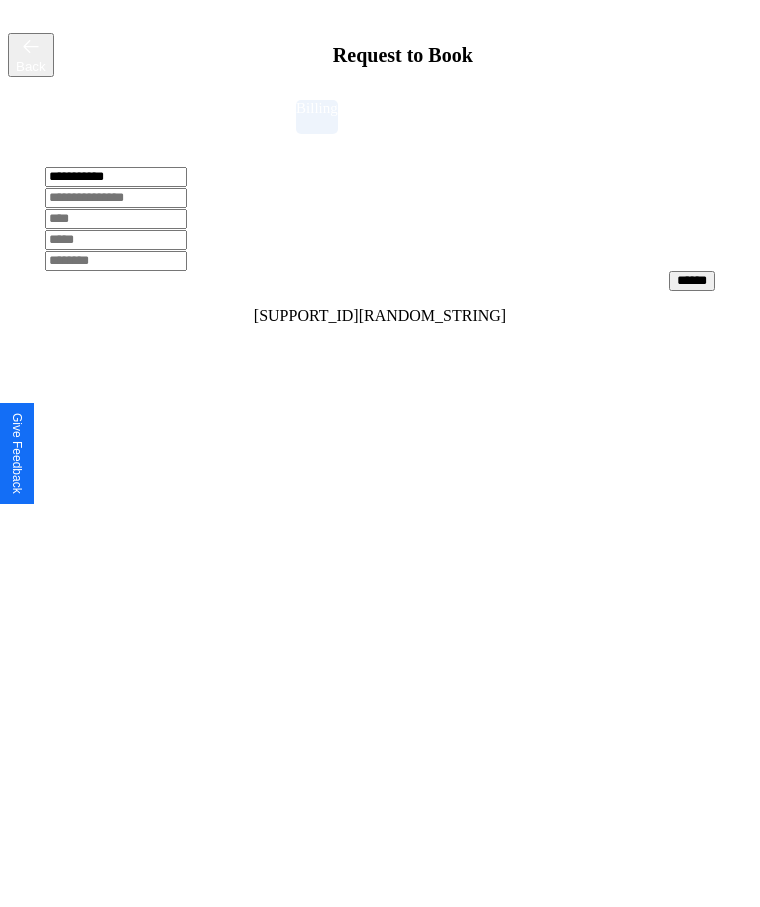 type on "**********" 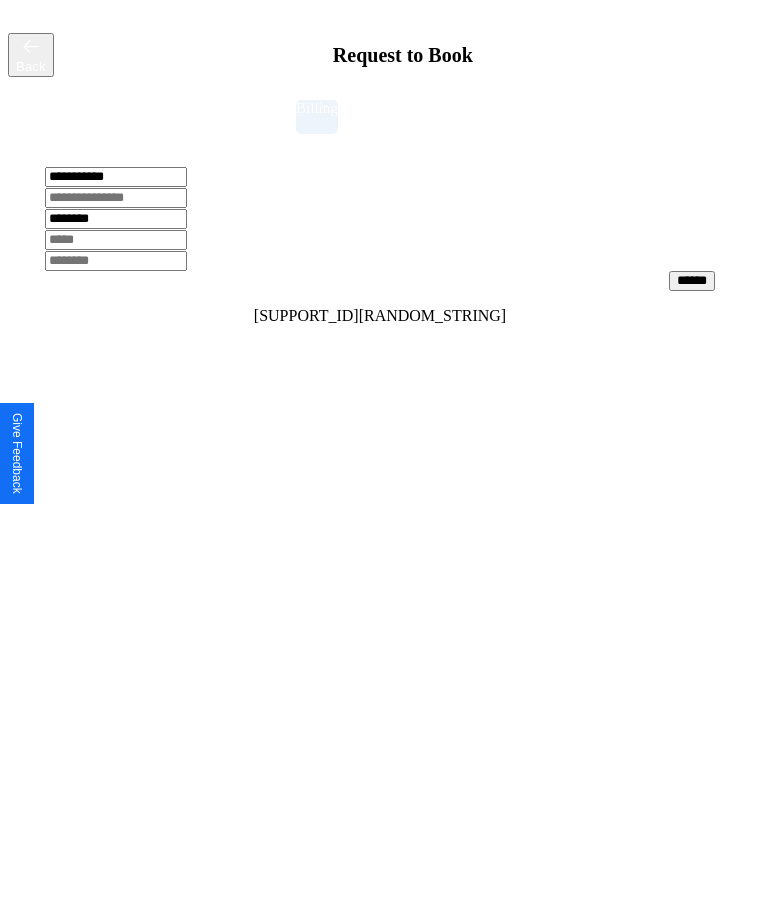 type on "********" 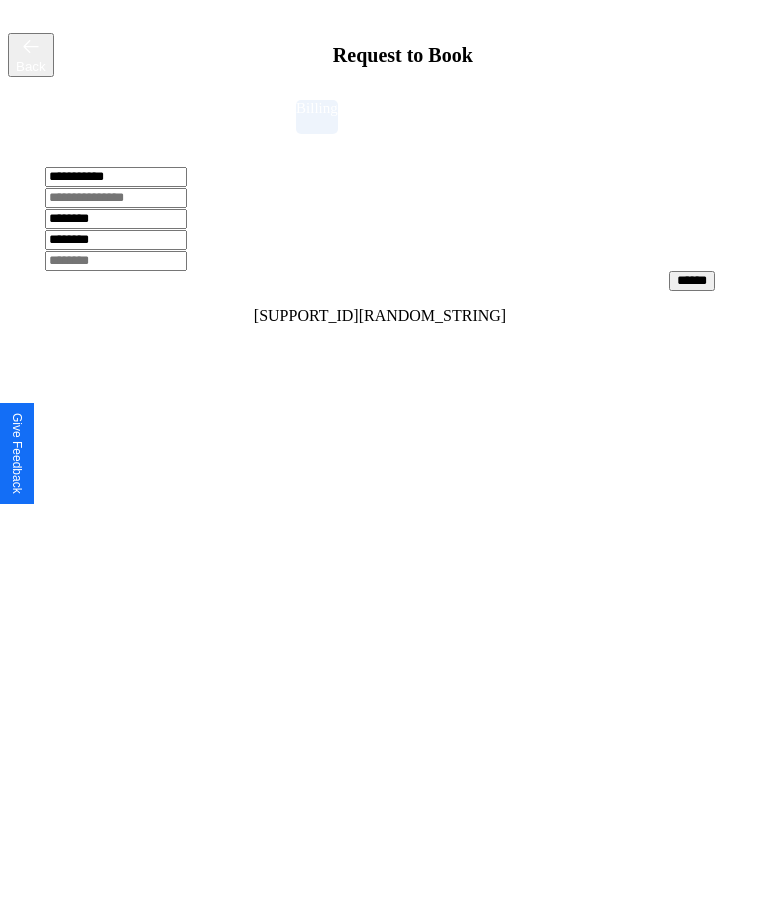 type on "********" 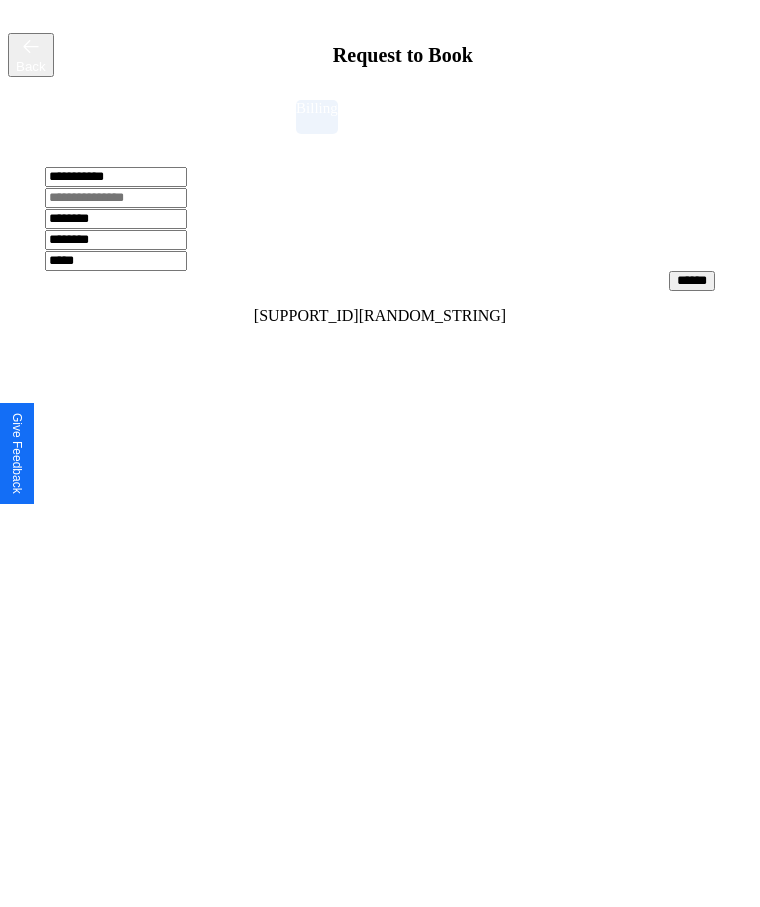 type on "*****" 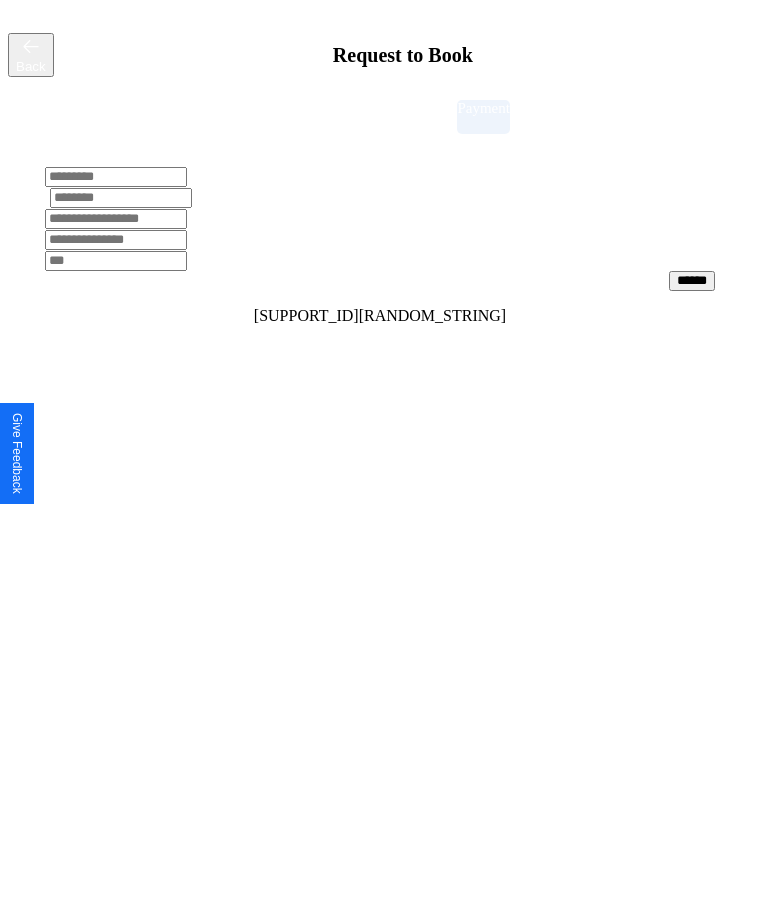 click at bounding box center [116, 177] 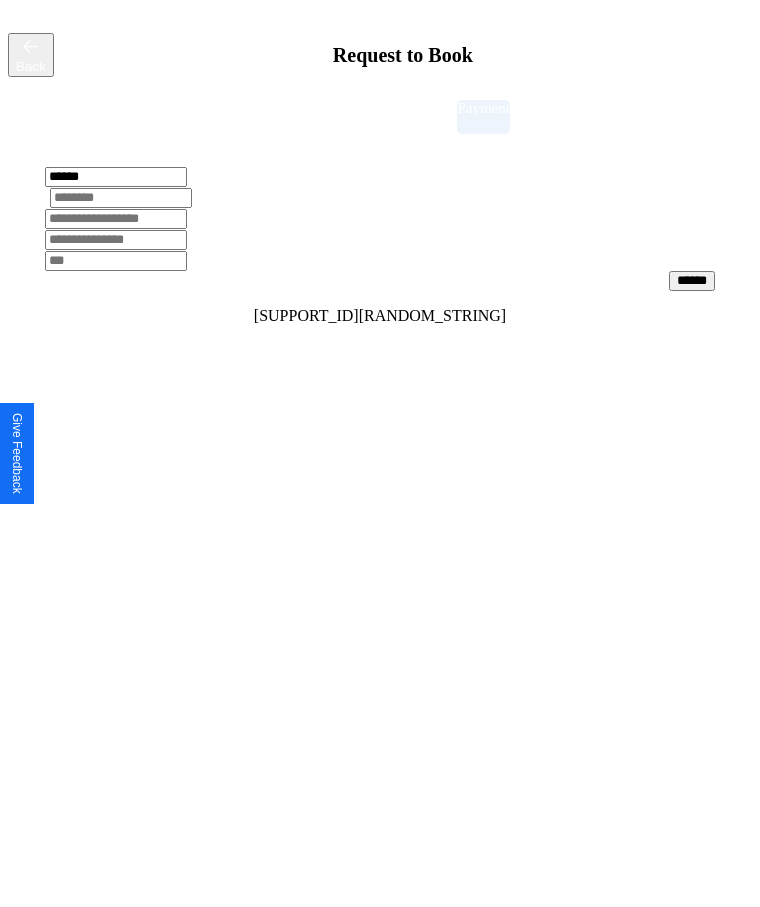 type on "******" 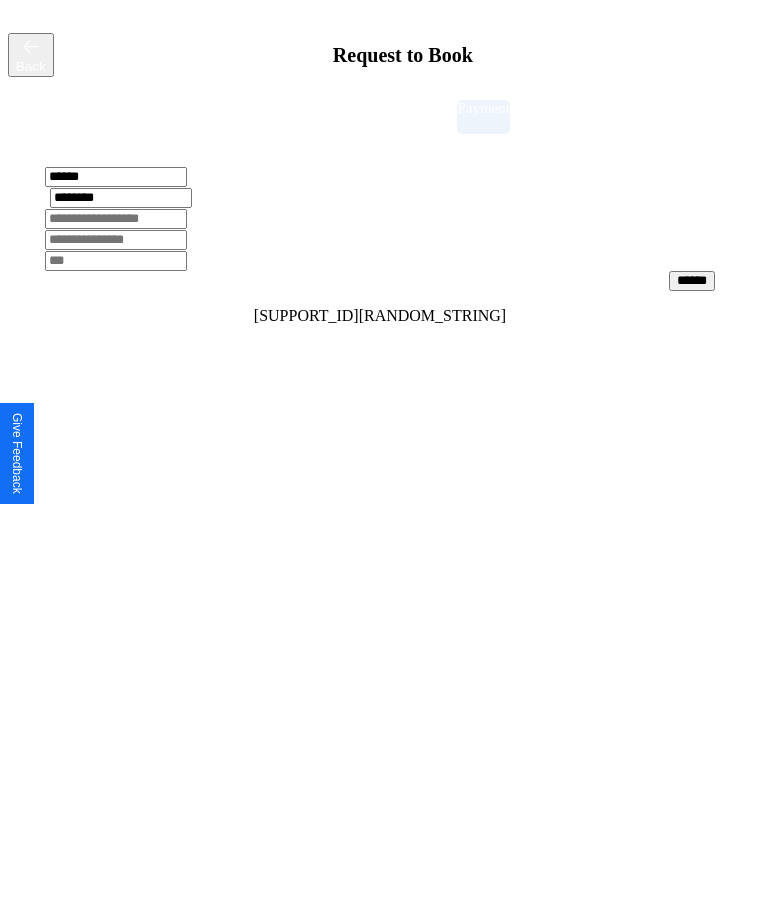 type on "********" 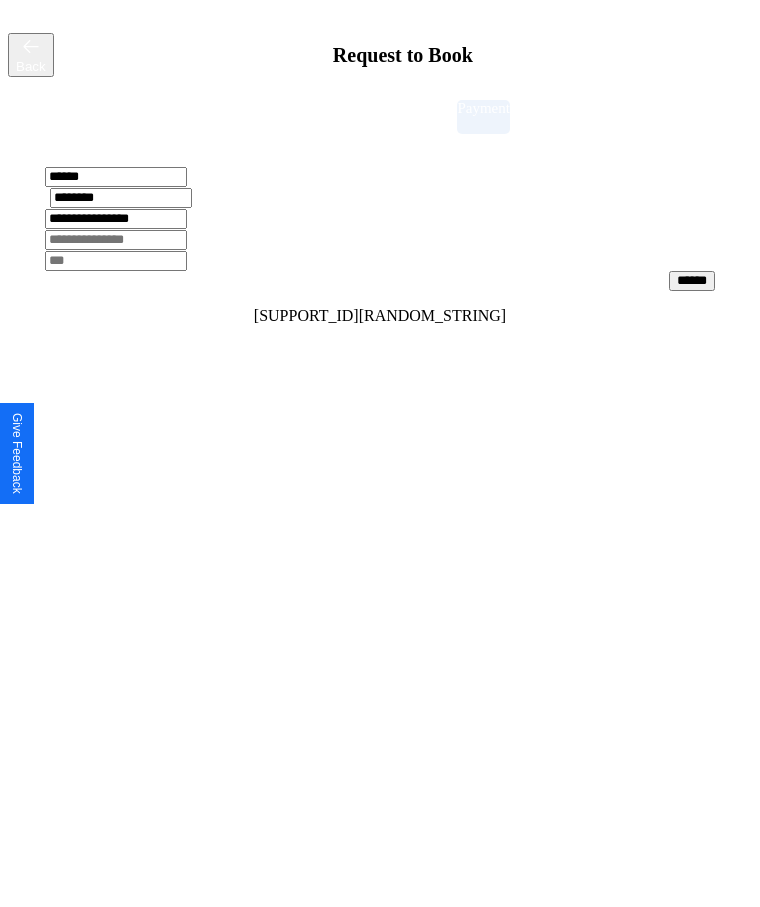 type on "**********" 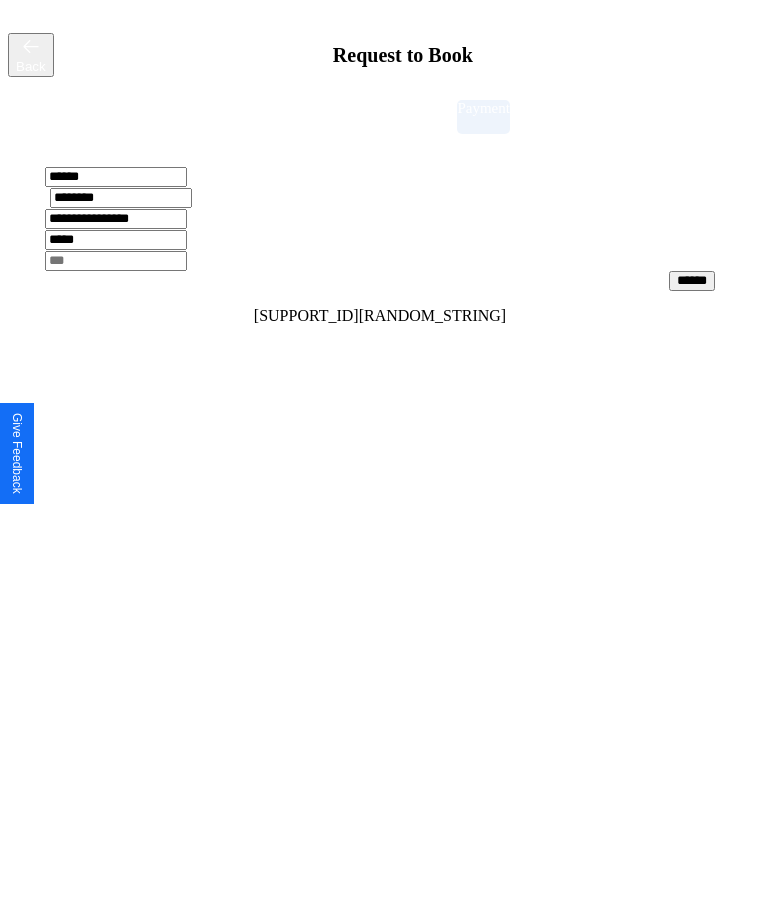 type on "*****" 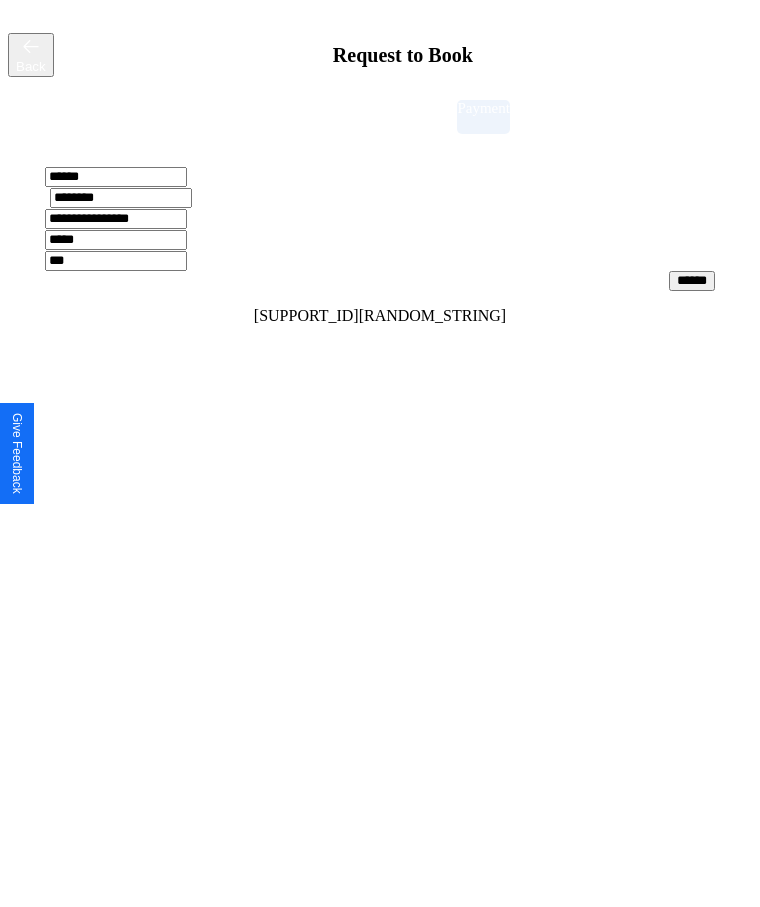 type on "***" 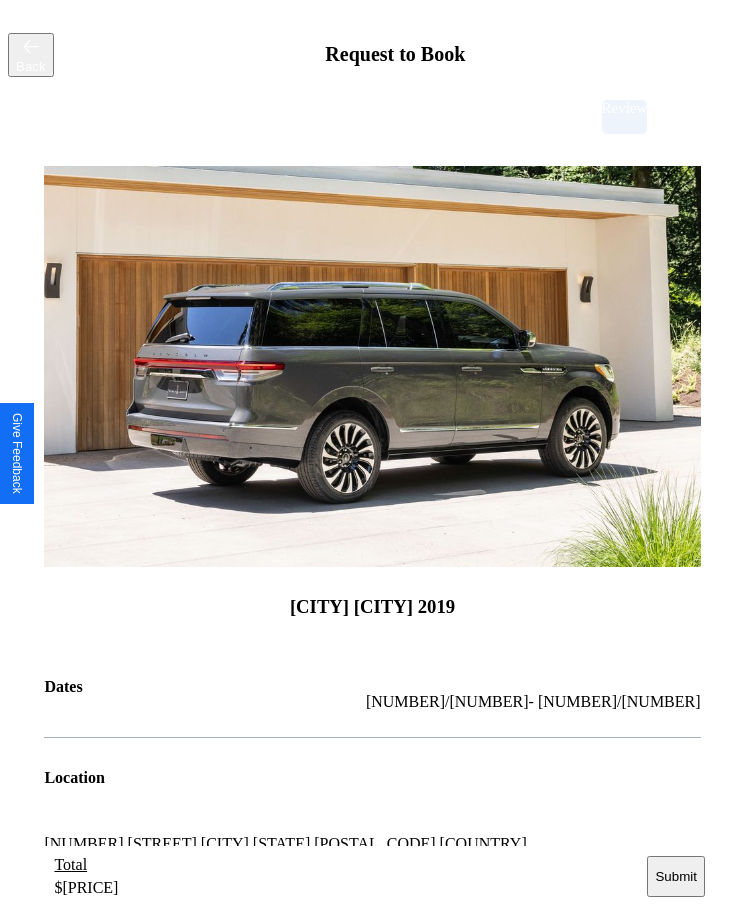 click on "Submit" at bounding box center [675, 876] 